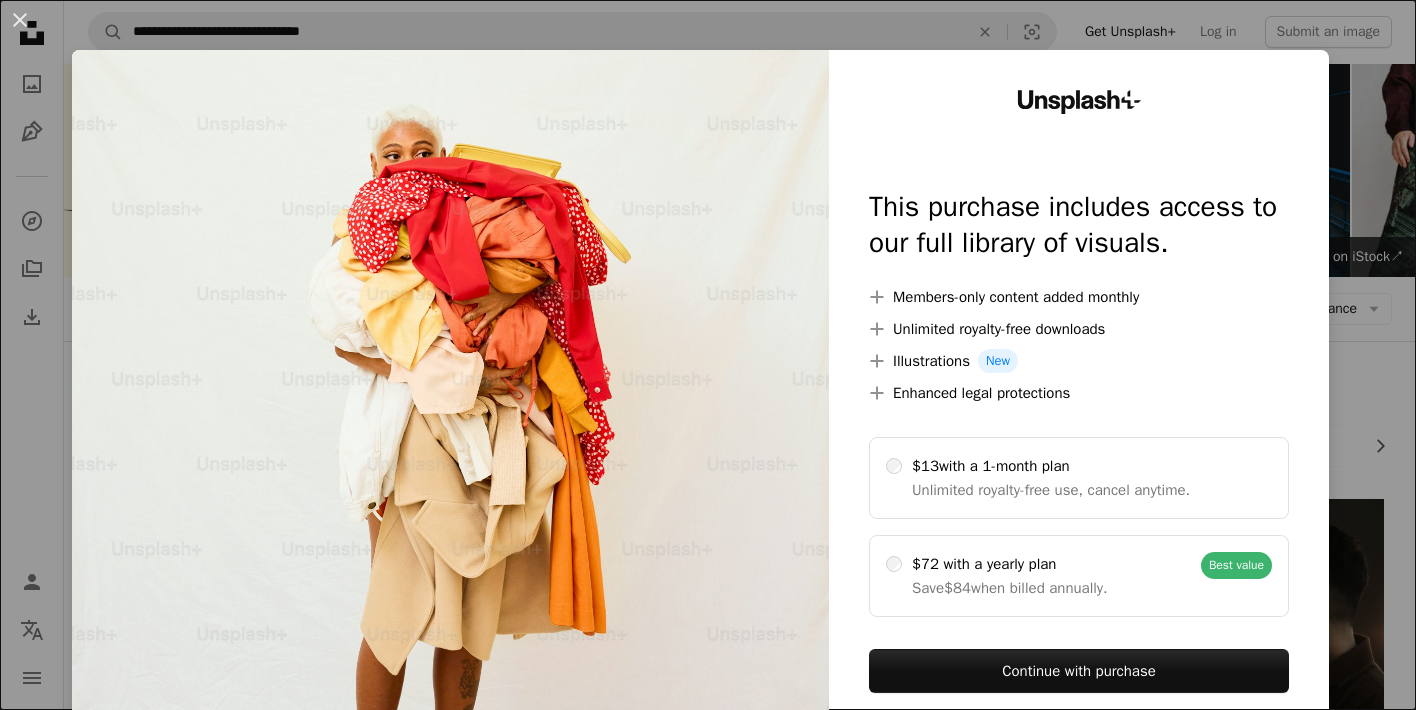 scroll, scrollTop: 37116, scrollLeft: 0, axis: vertical 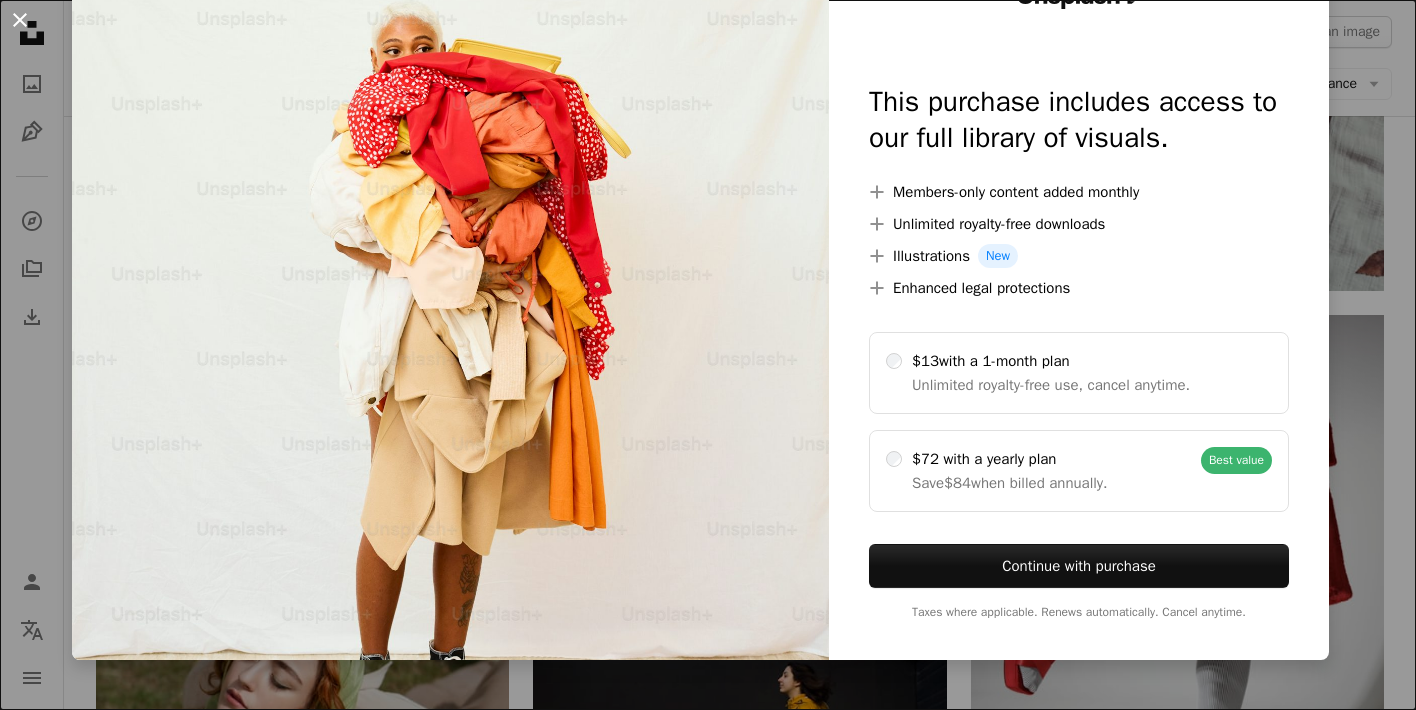 click on "An X shape" at bounding box center (20, 20) 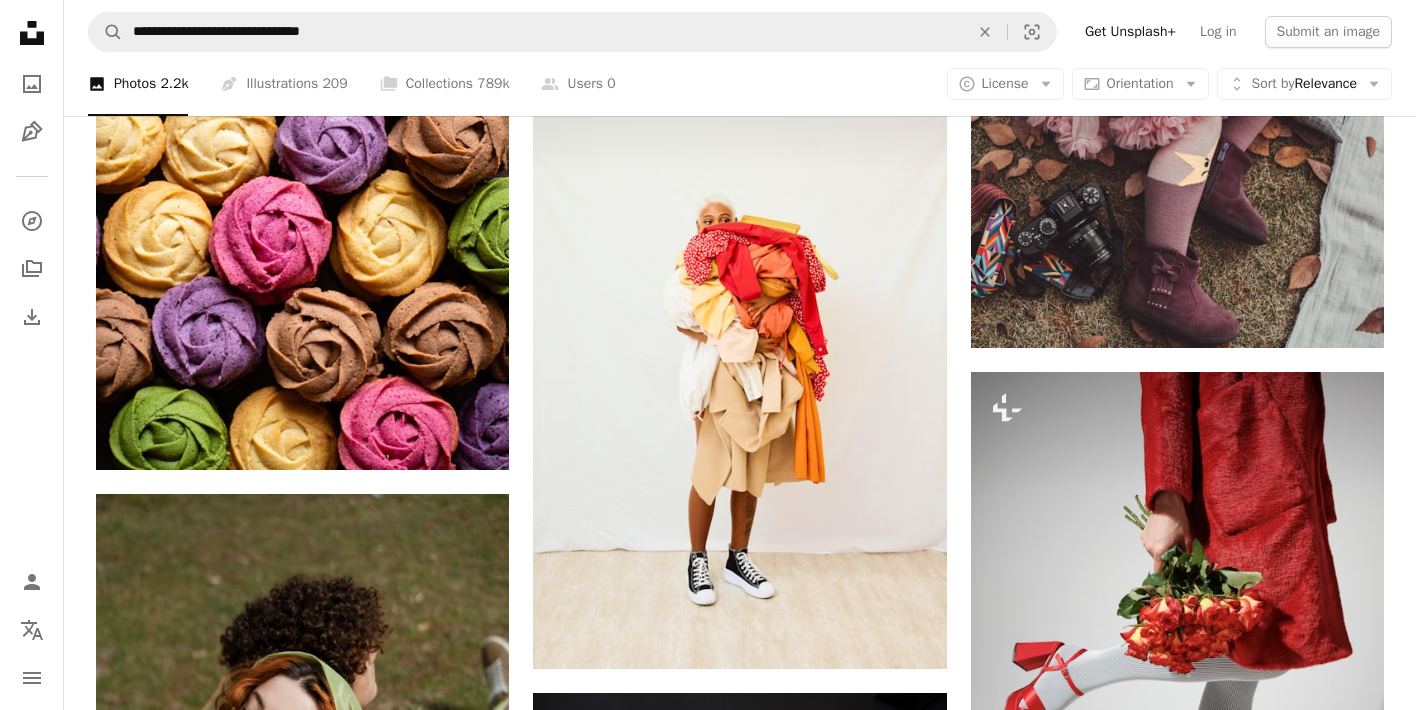 scroll, scrollTop: 37070, scrollLeft: 0, axis: vertical 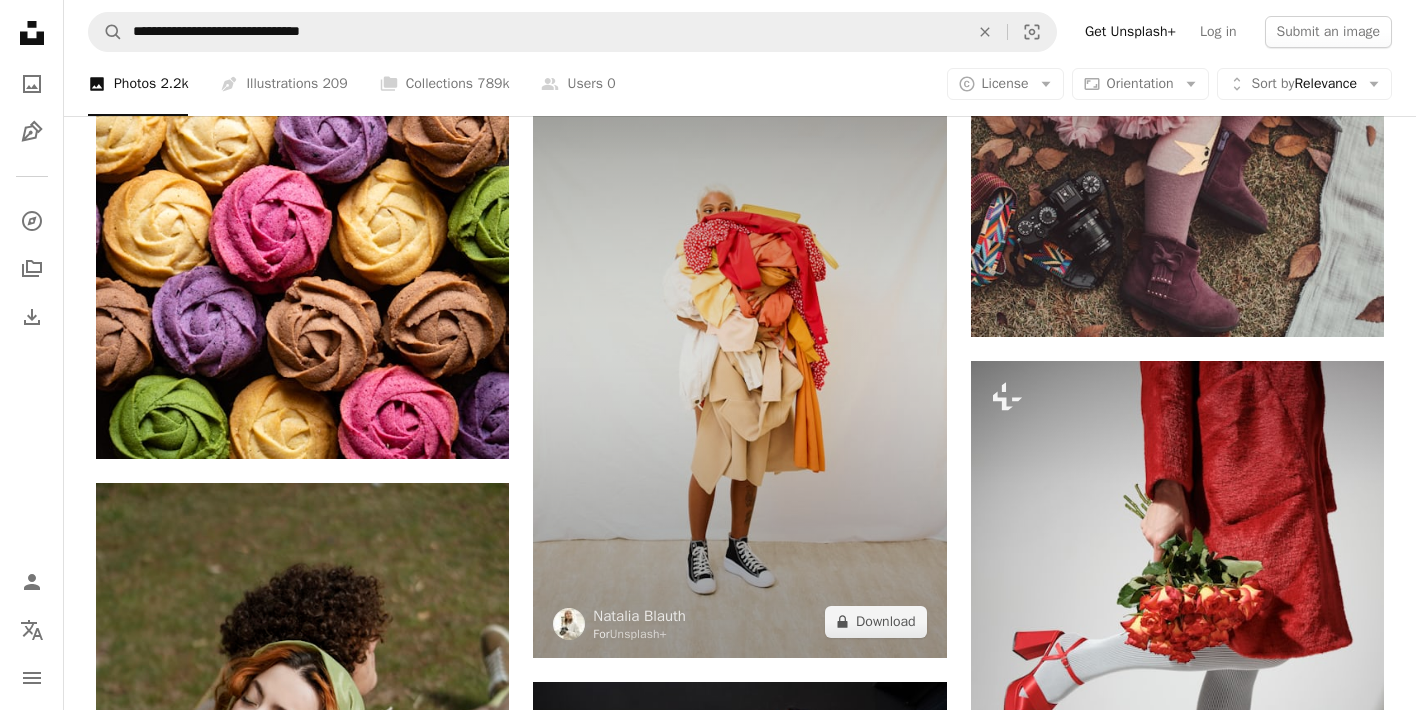 click at bounding box center (739, 348) 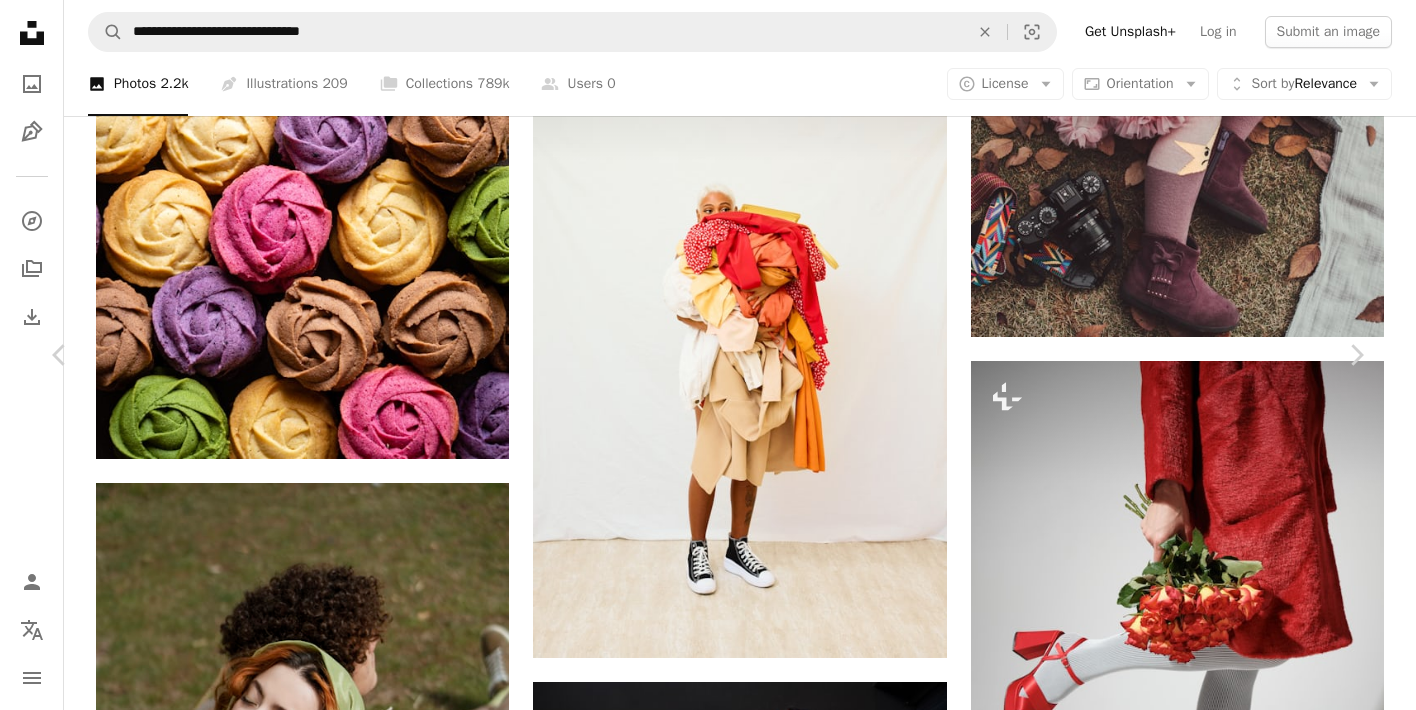 click 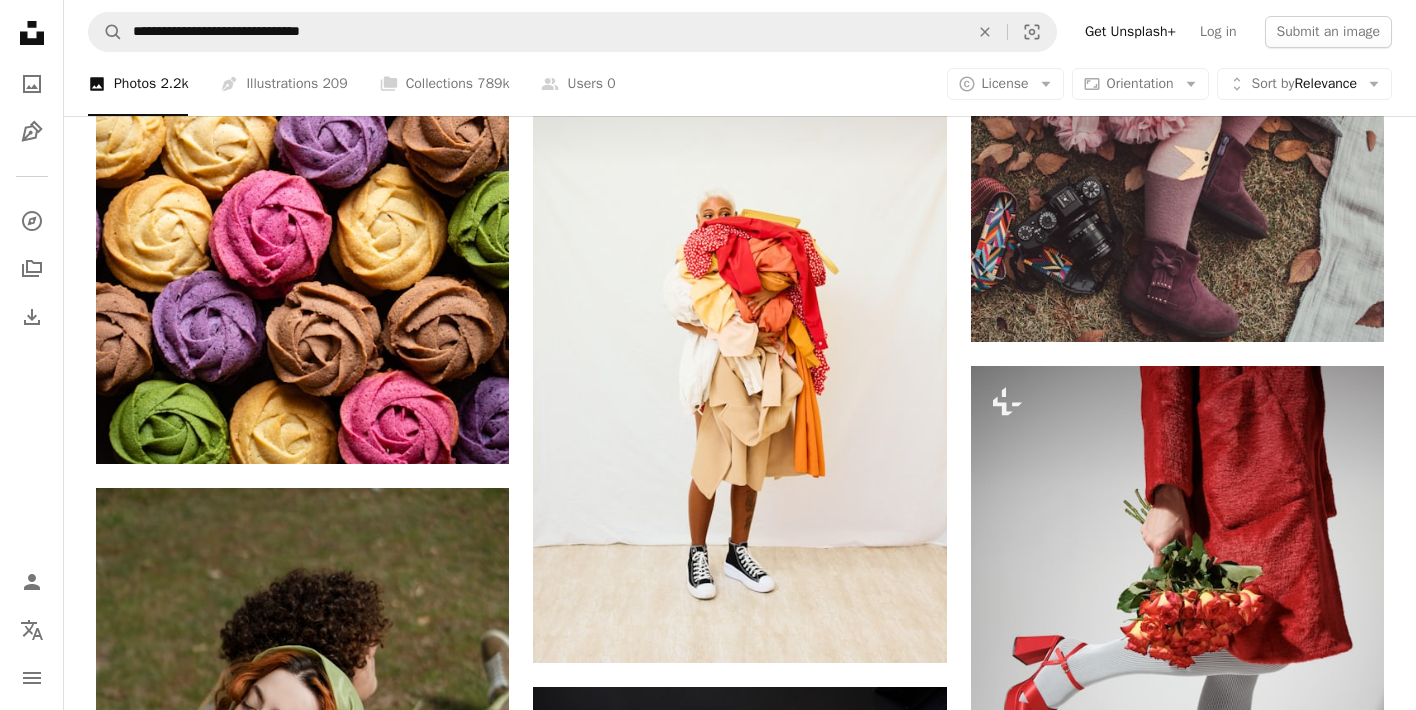 scroll, scrollTop: 37058, scrollLeft: 0, axis: vertical 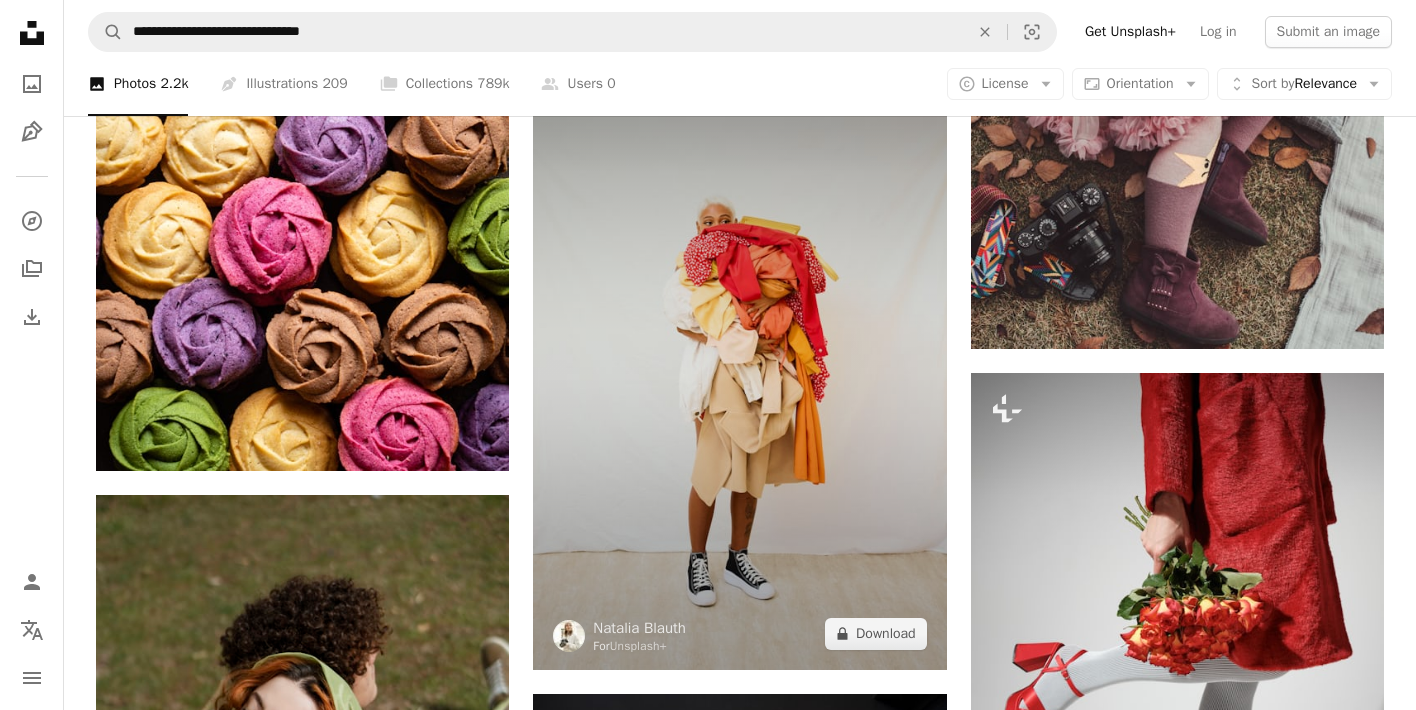 click at bounding box center [739, 360] 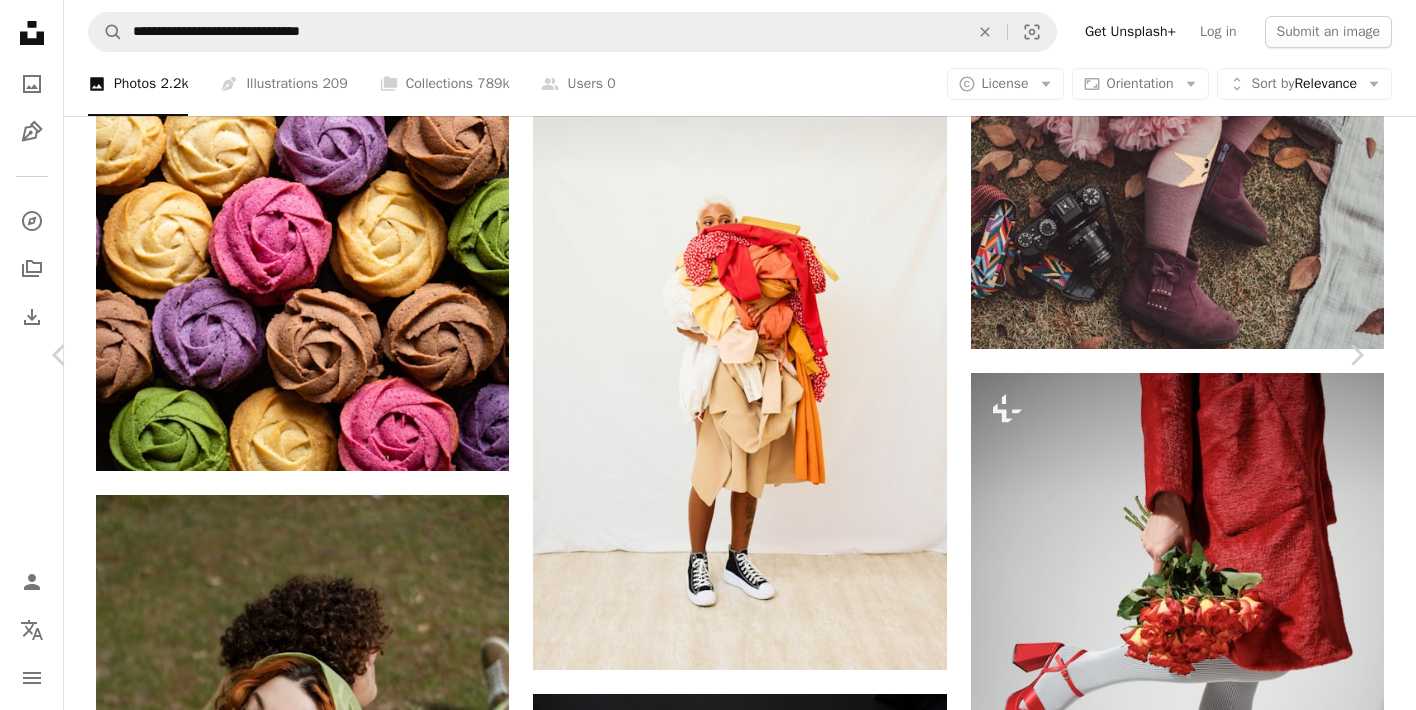 scroll, scrollTop: 402, scrollLeft: 0, axis: vertical 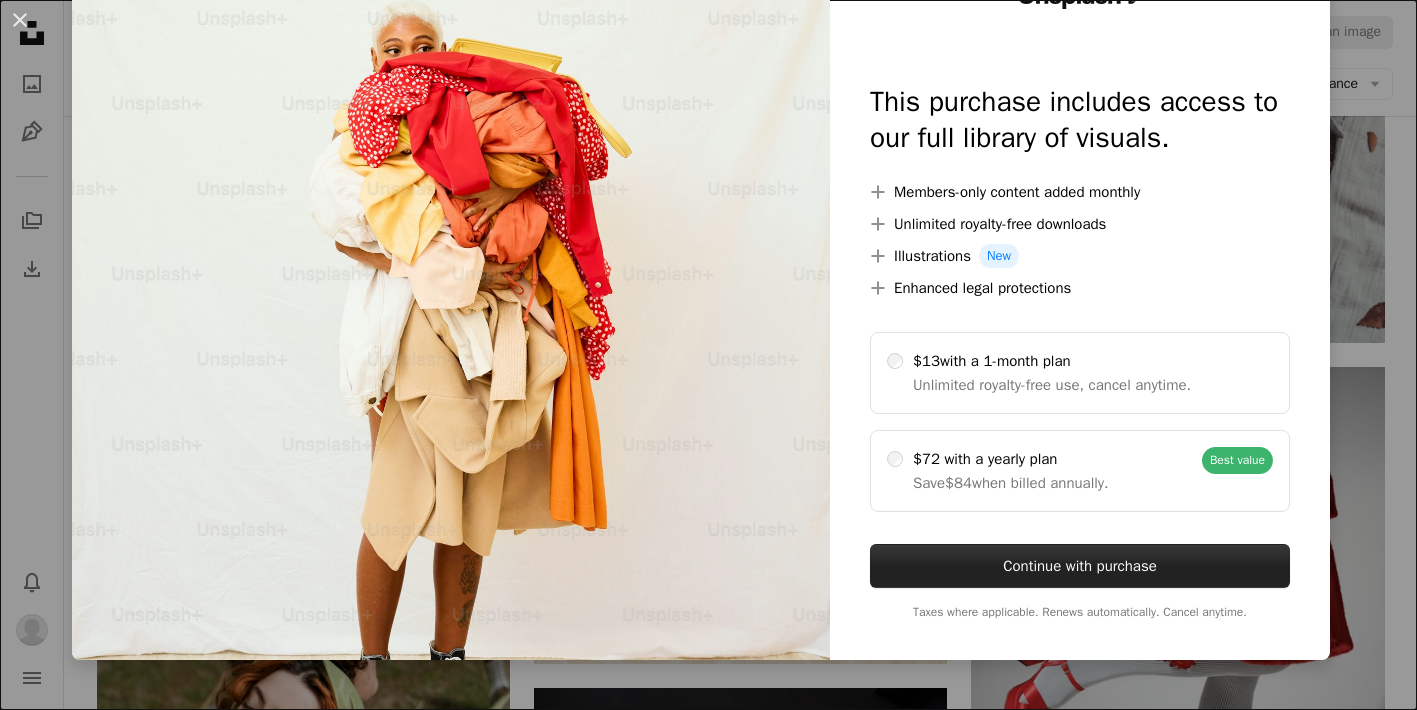 click on "Continue with purchase" at bounding box center (1080, 566) 